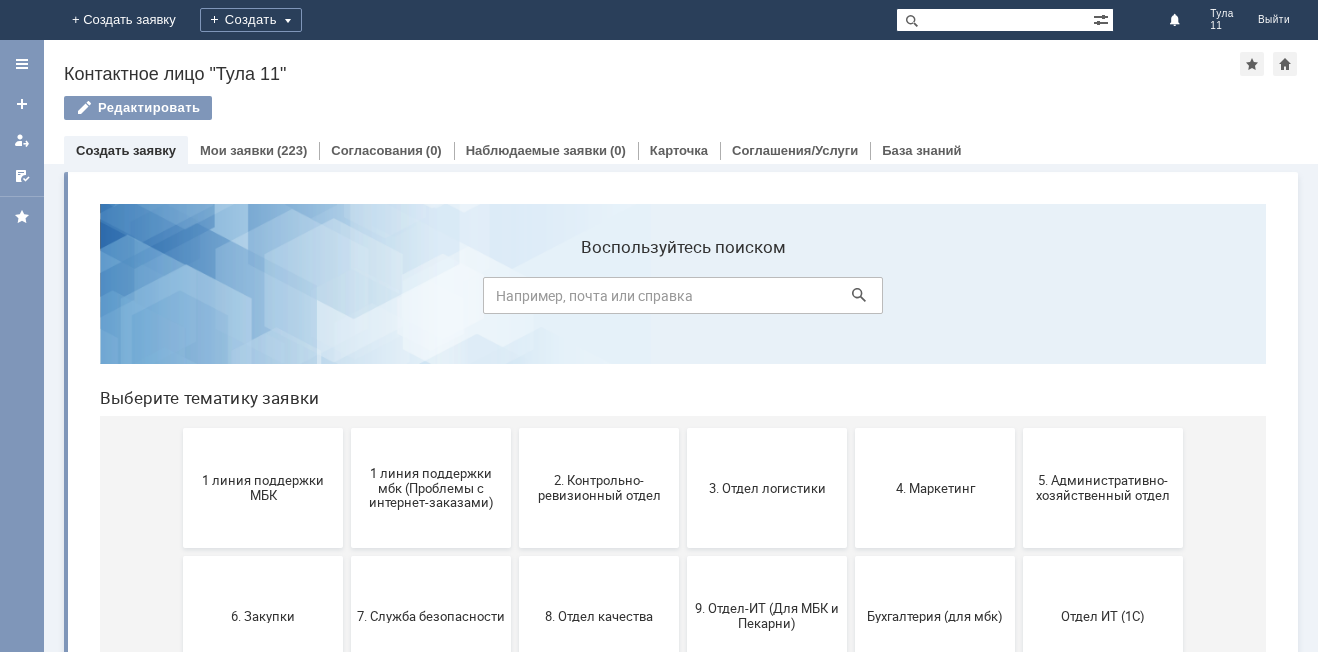 scroll, scrollTop: 0, scrollLeft: 0, axis: both 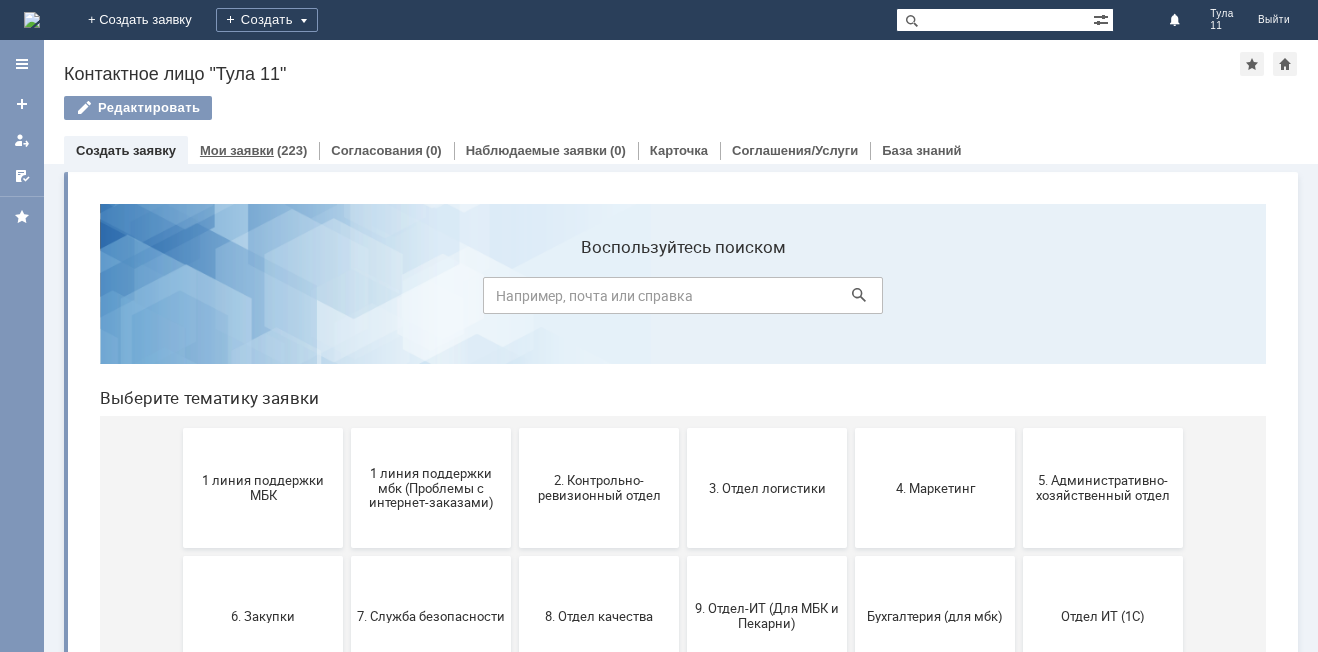 click on "(223)" at bounding box center (292, 150) 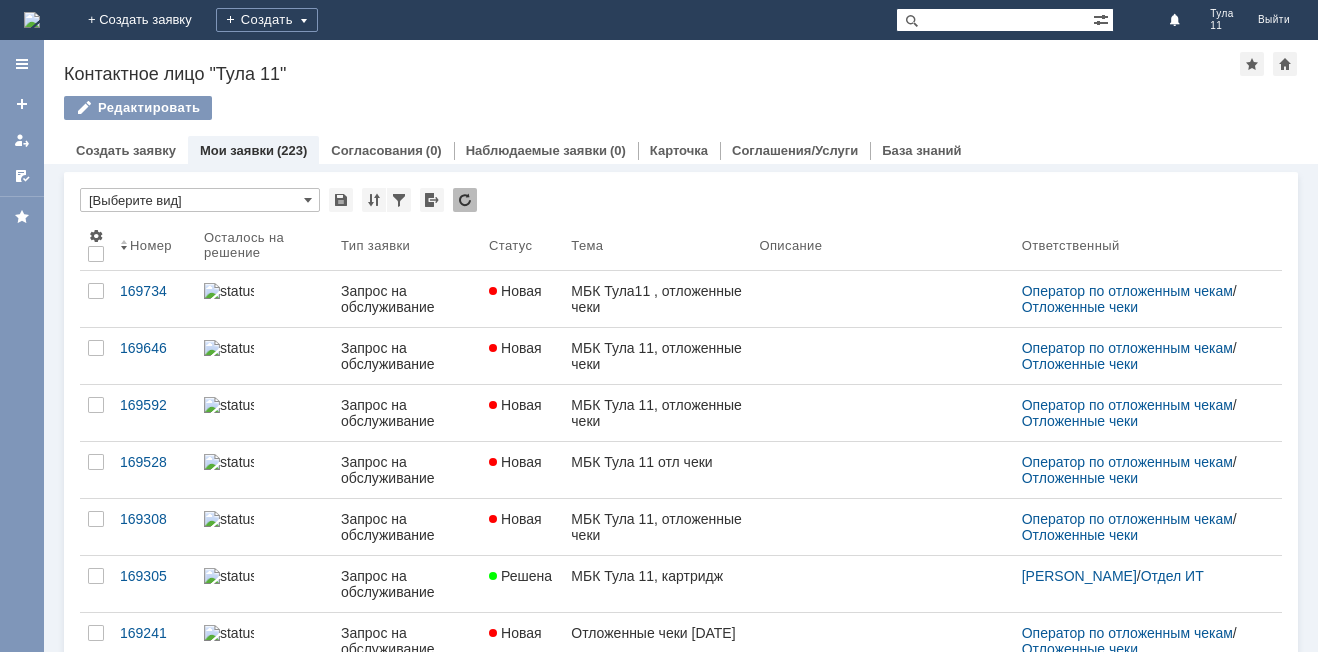 scroll, scrollTop: 0, scrollLeft: 0, axis: both 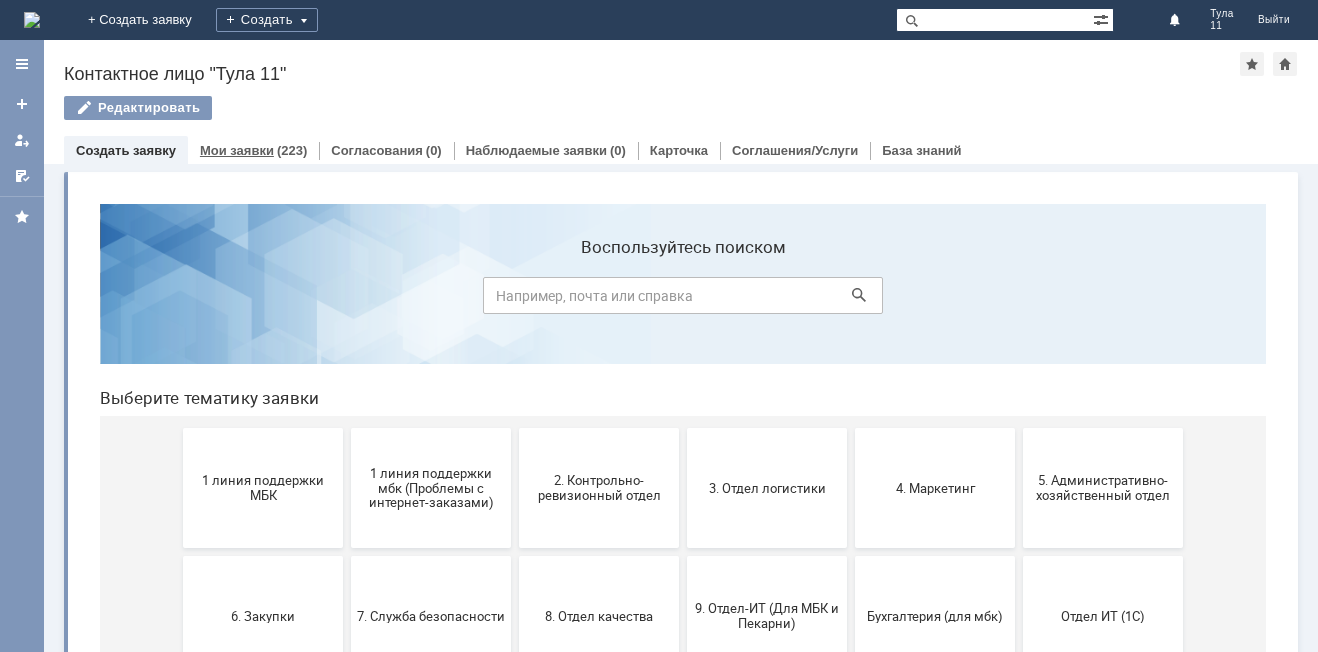 click on "Мои заявки (223)" at bounding box center [253, 150] 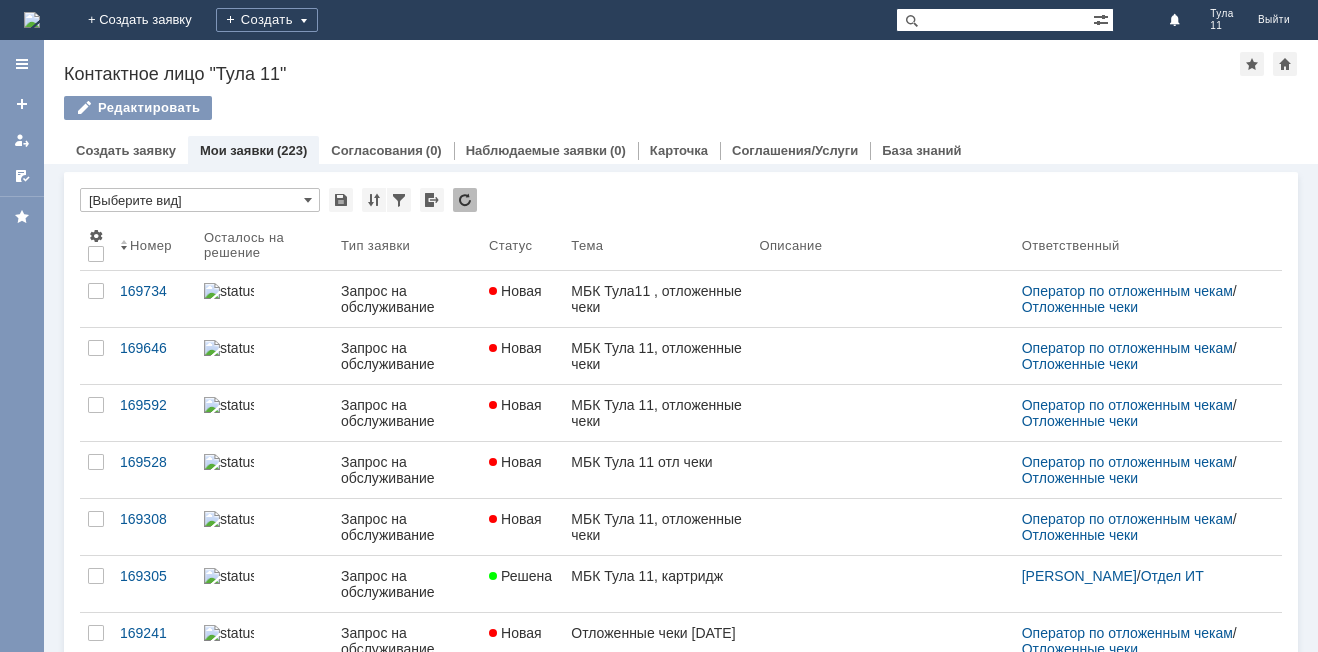 scroll, scrollTop: 0, scrollLeft: 0, axis: both 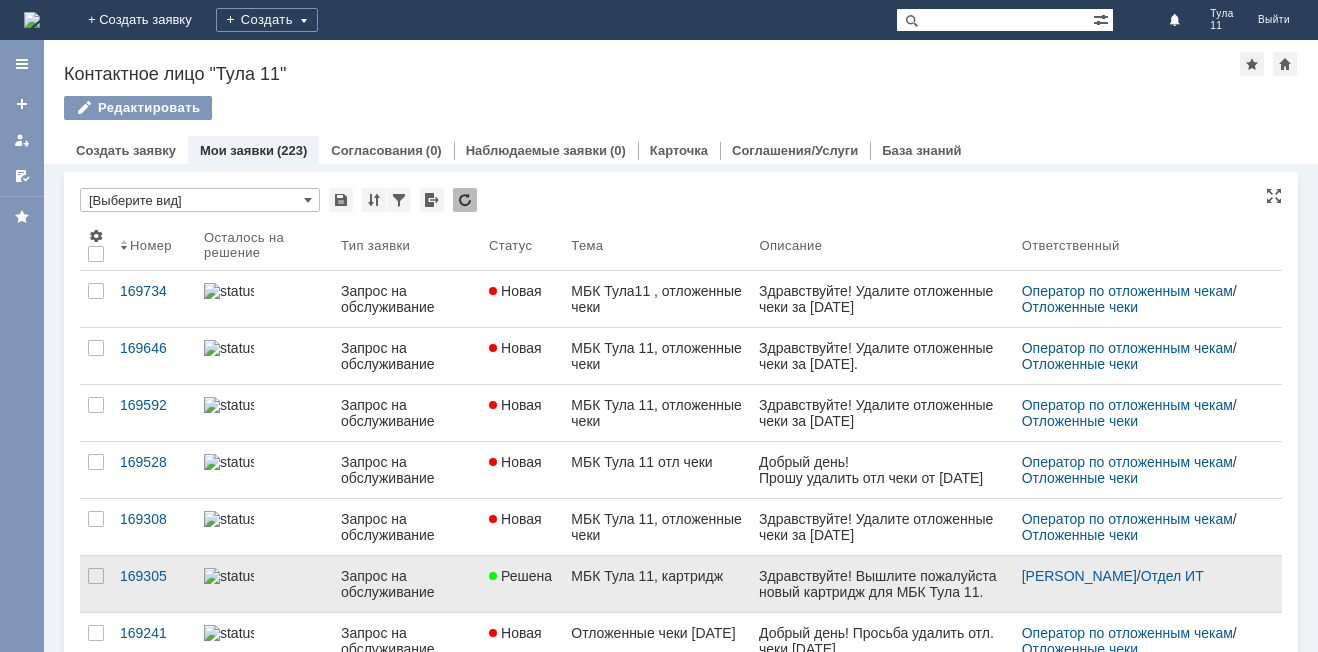 click on "Здравствуйте! Вышлите пожалуйста новый картридж для МБК Тула 11." at bounding box center [882, 584] 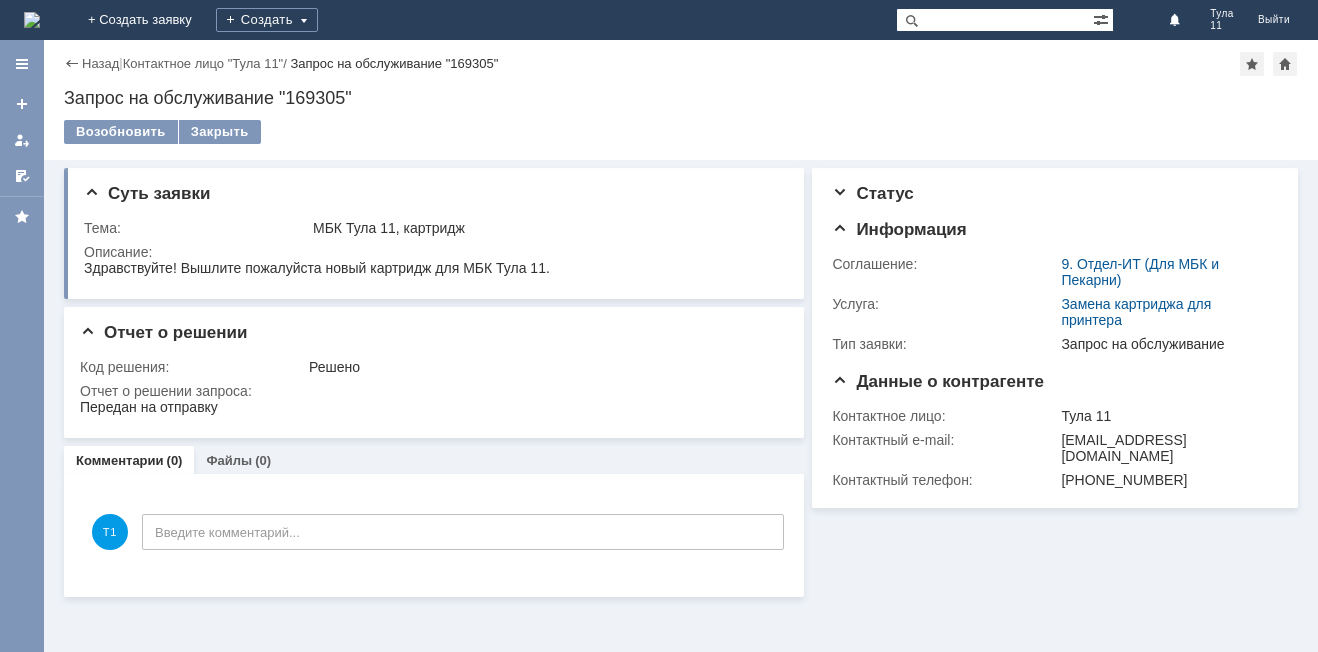 scroll, scrollTop: 0, scrollLeft: 0, axis: both 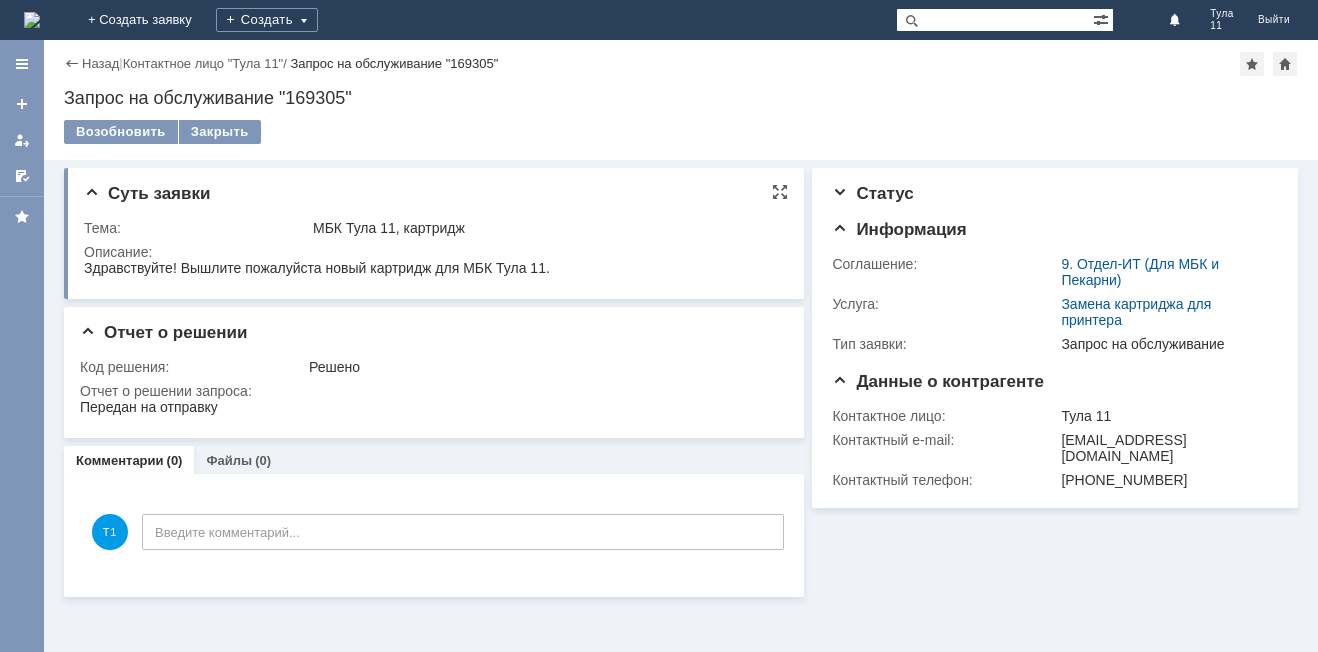 drag, startPoint x: 162, startPoint y: 530, endPoint x: 276, endPoint y: 274, distance: 280.23563 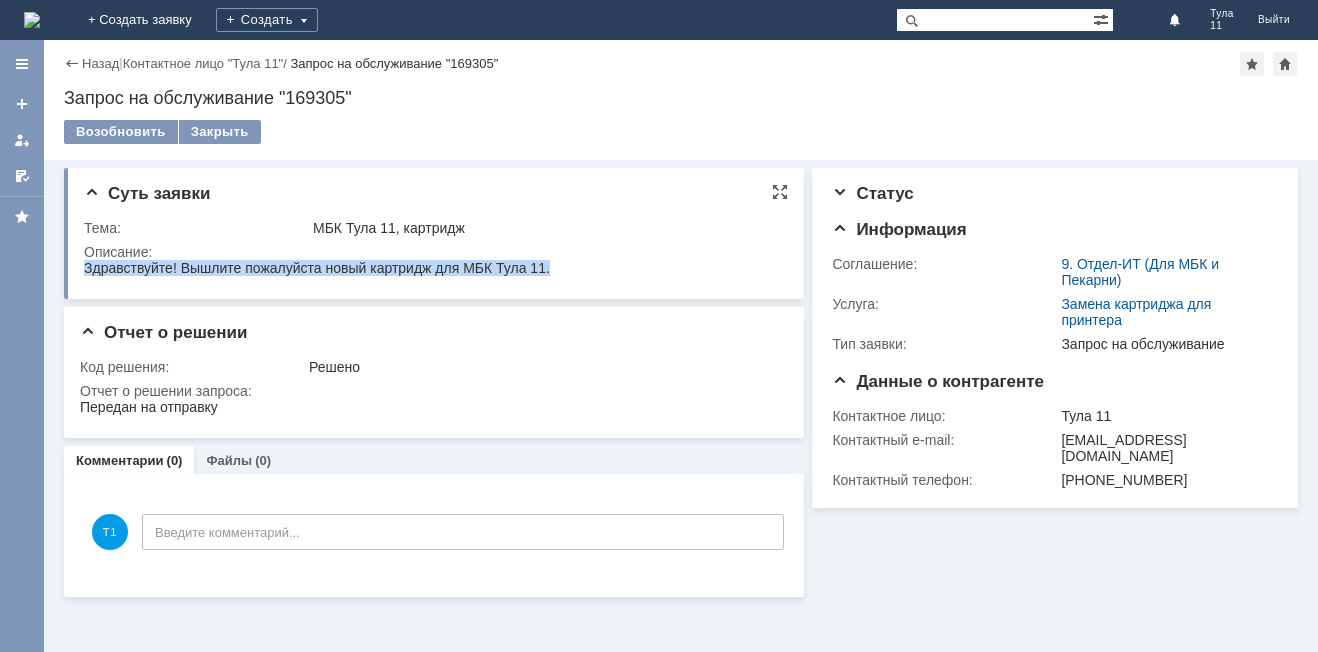 drag, startPoint x: 85, startPoint y: 268, endPoint x: 592, endPoint y: 273, distance: 507.02466 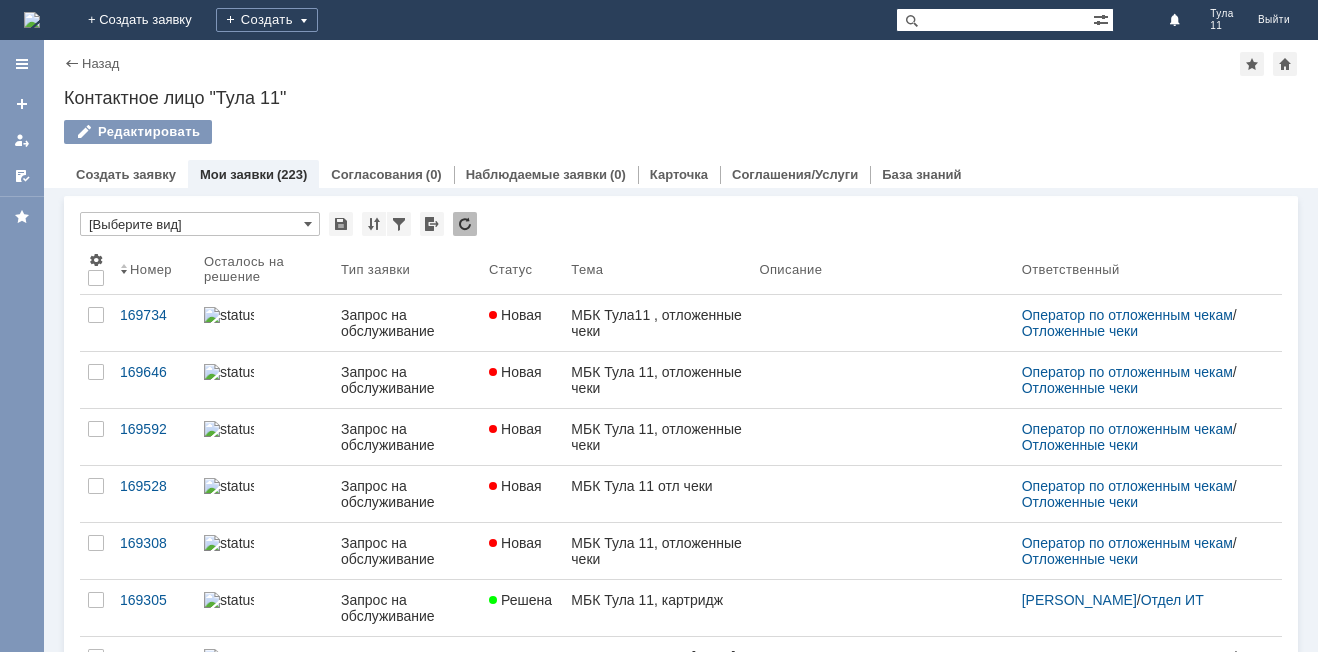 scroll, scrollTop: 0, scrollLeft: 0, axis: both 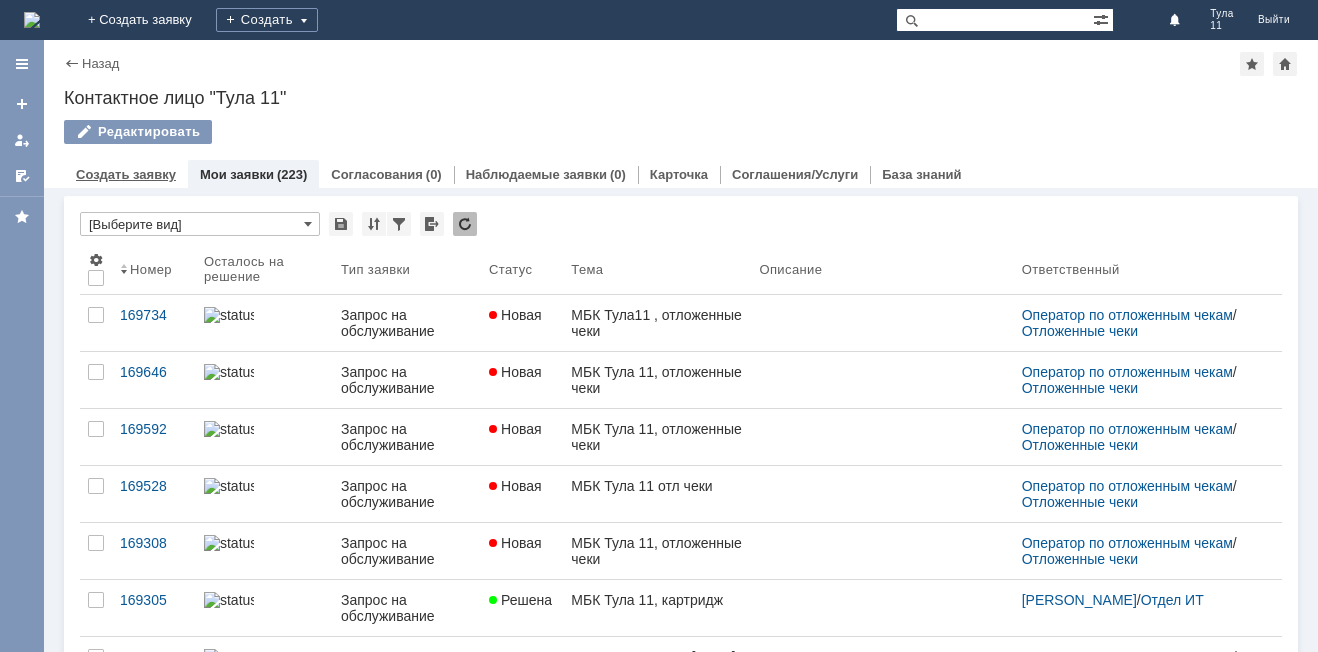 click on "Создать заявку" at bounding box center [126, 174] 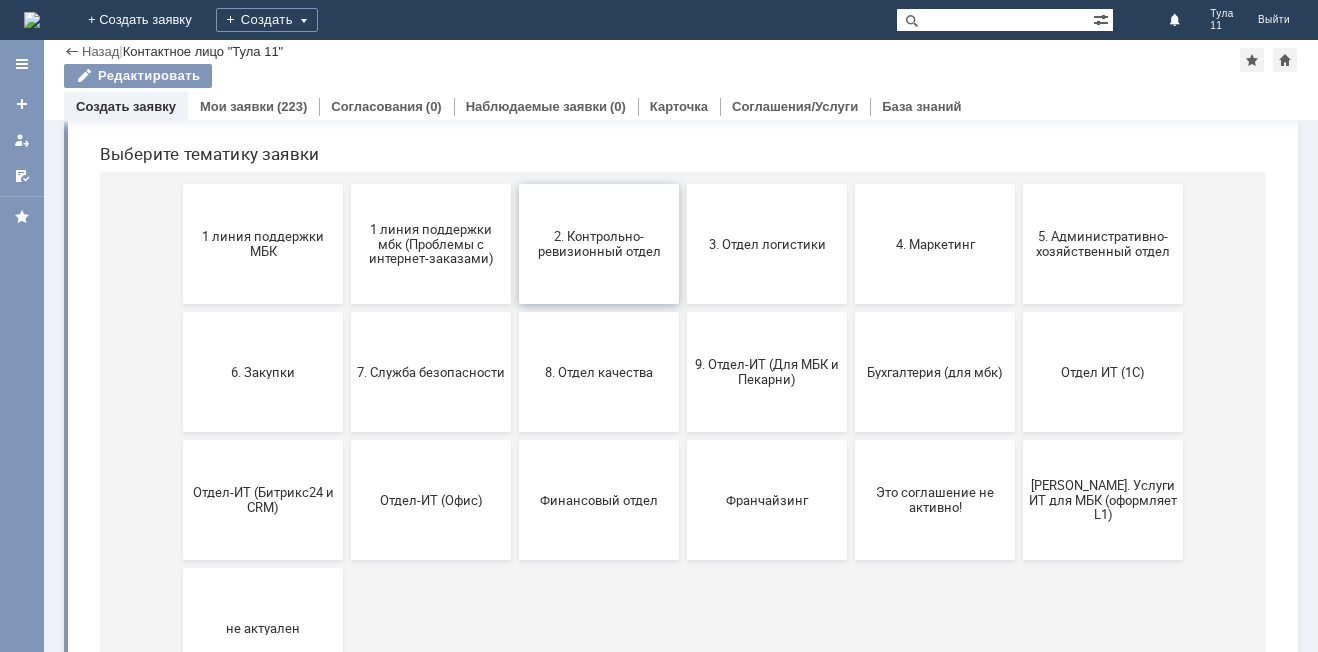 click on "2. Контрольно-ревизионный отдел" at bounding box center [599, 244] 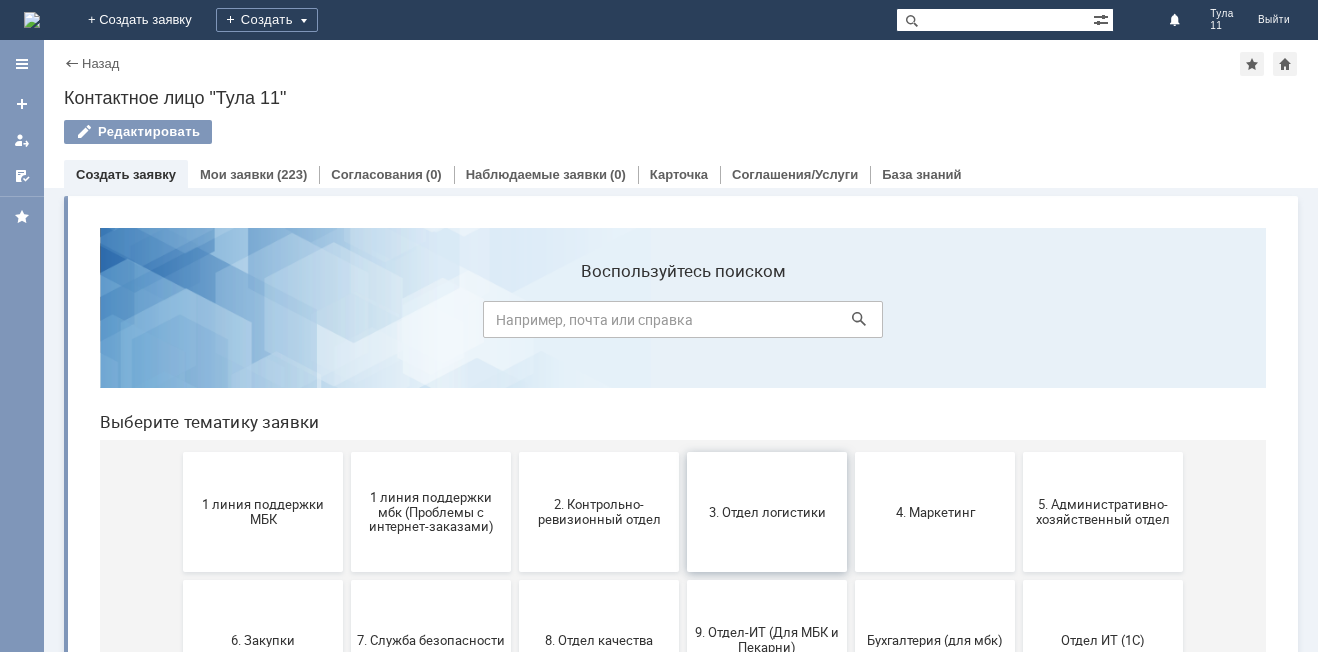 click on "3. Отдел логистики" at bounding box center [767, 512] 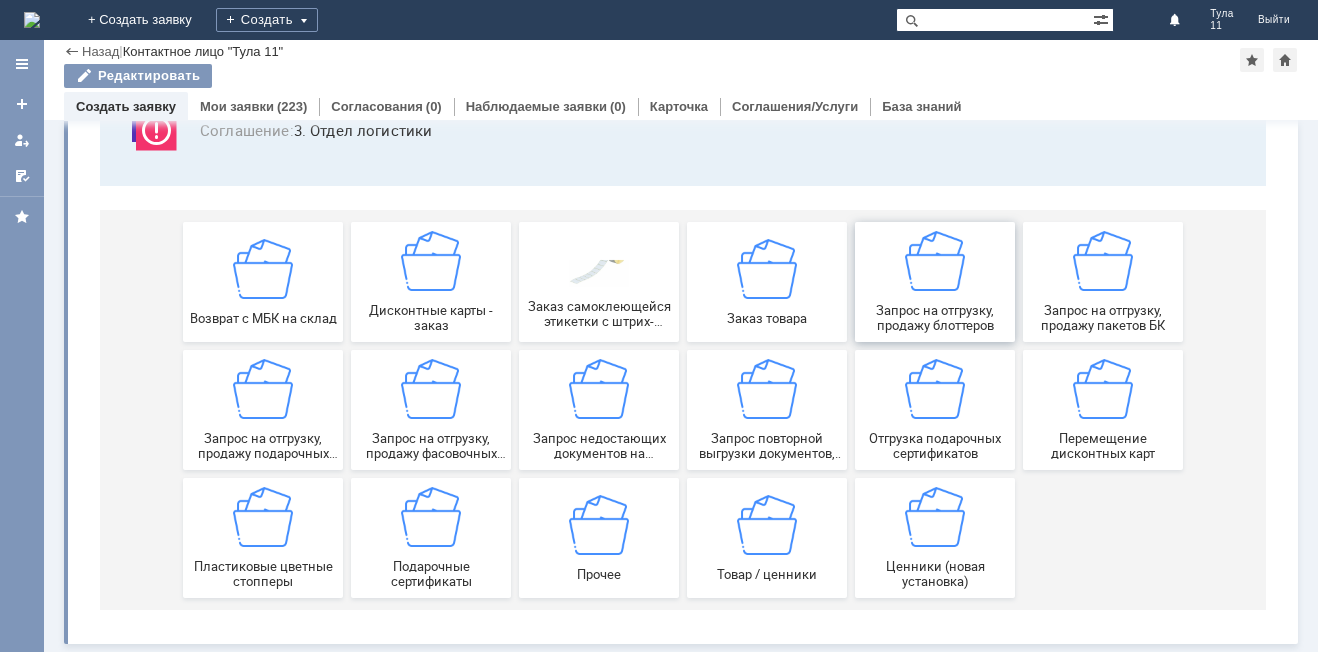 click on "Запрос на отгрузку, продажу блоттеров" at bounding box center (935, 282) 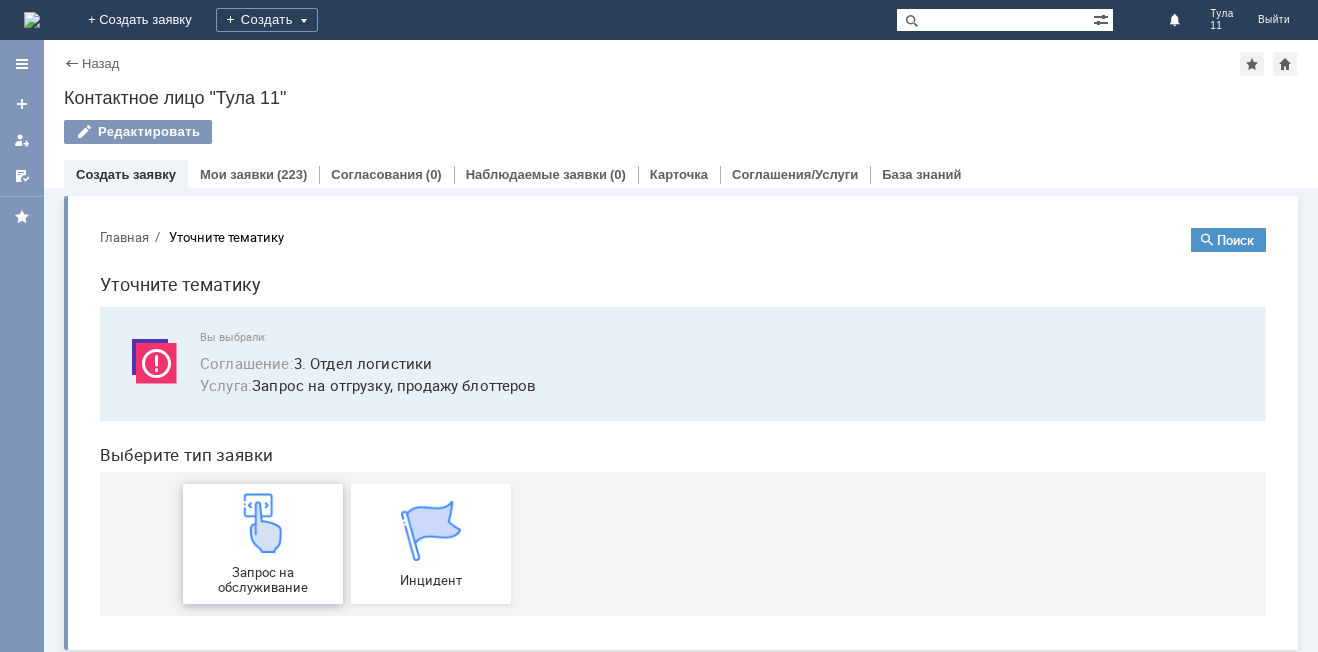click on "Запрос на обслуживание" at bounding box center [263, 544] 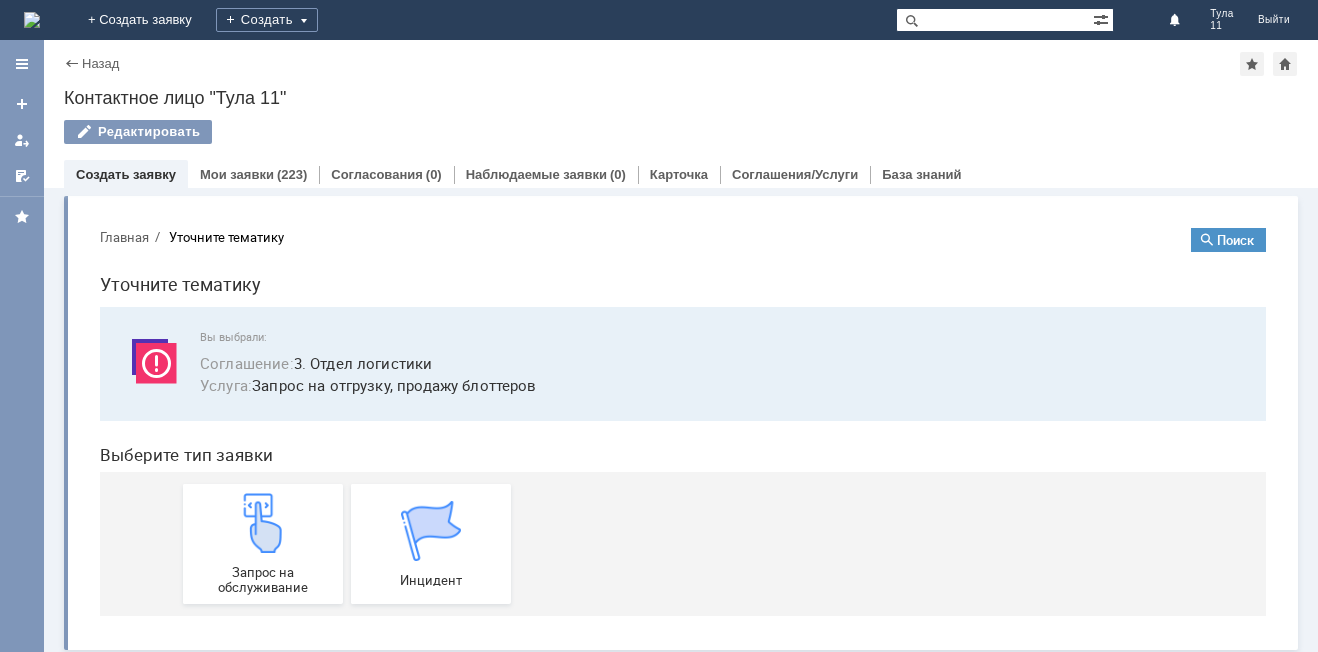 click at bounding box center (32, 20) 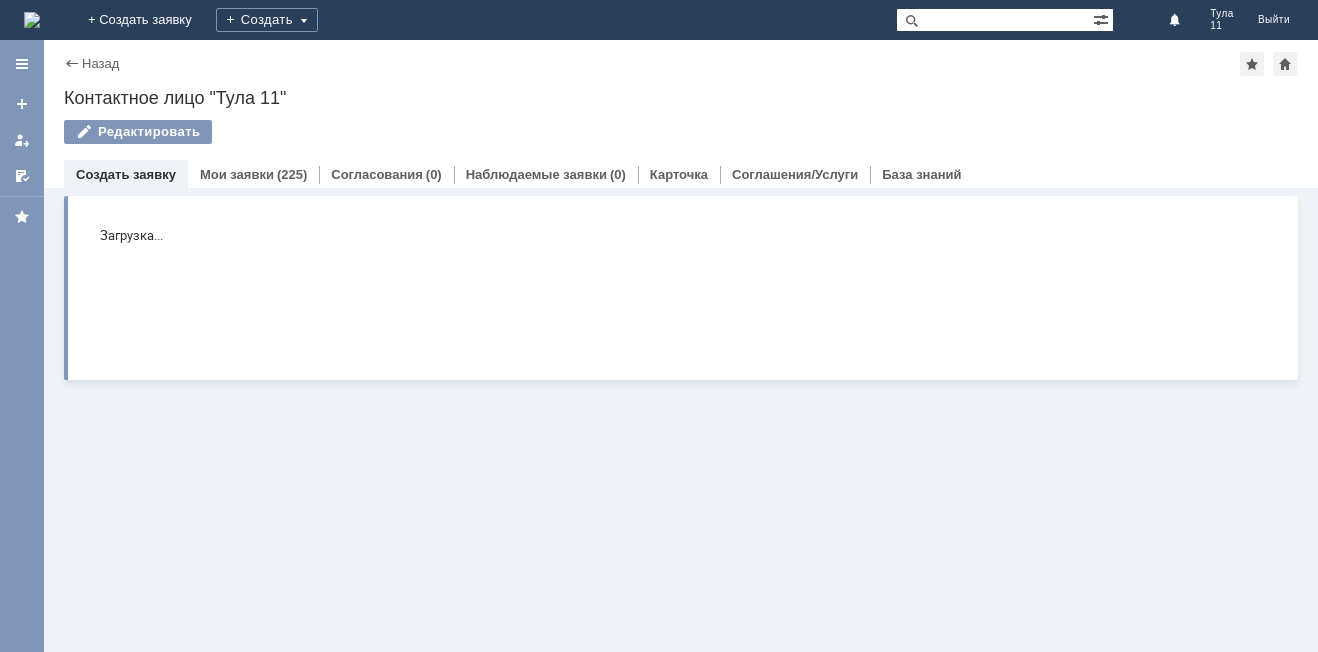 scroll, scrollTop: 0, scrollLeft: 0, axis: both 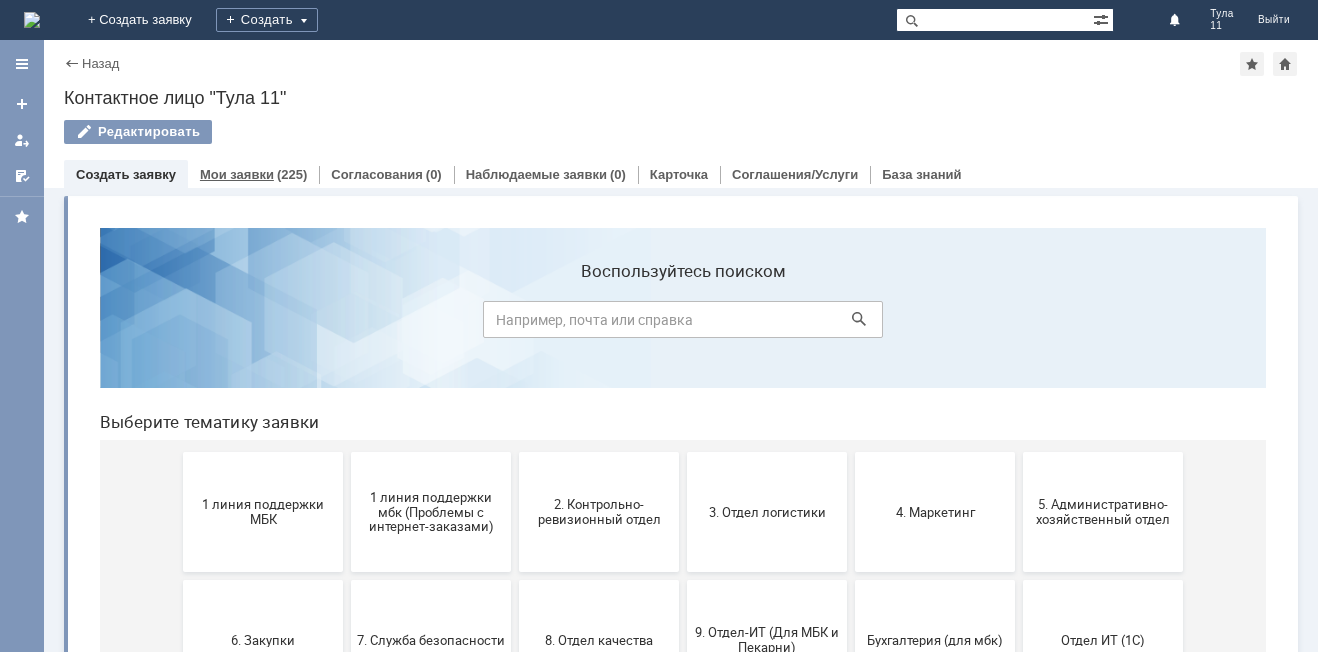 click on "Мои заявки" at bounding box center (237, 174) 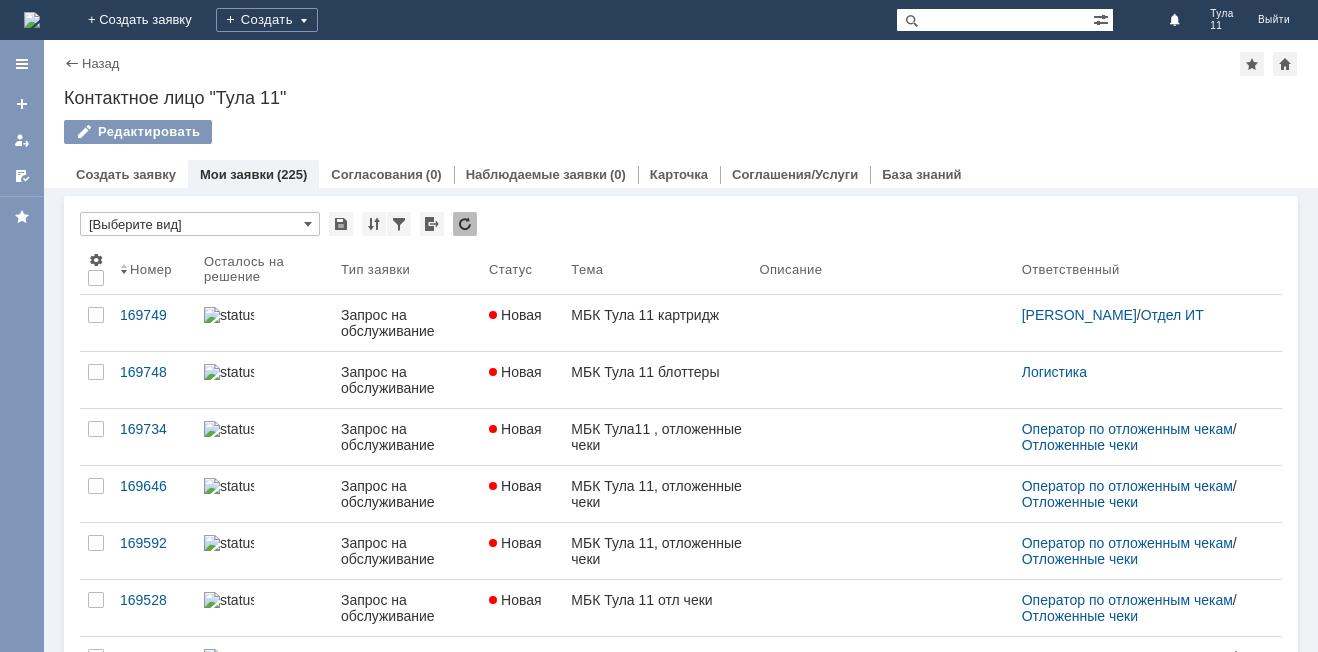 scroll, scrollTop: 0, scrollLeft: 0, axis: both 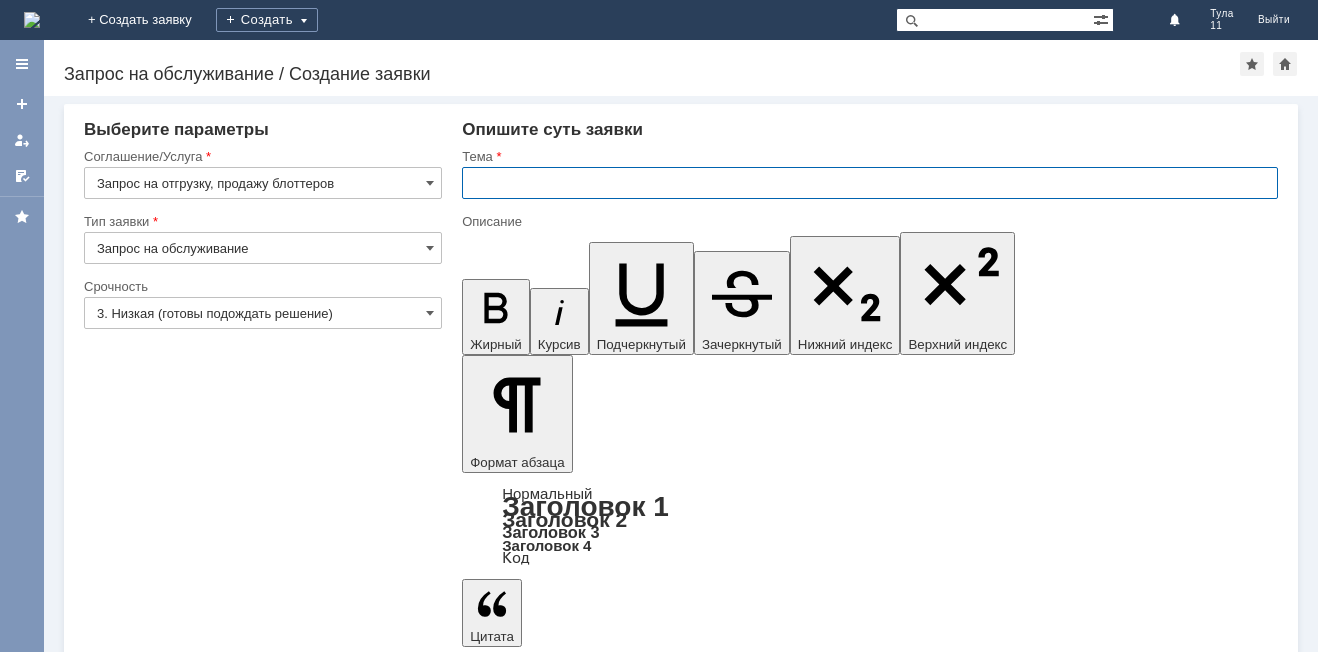 click at bounding box center [870, 183] 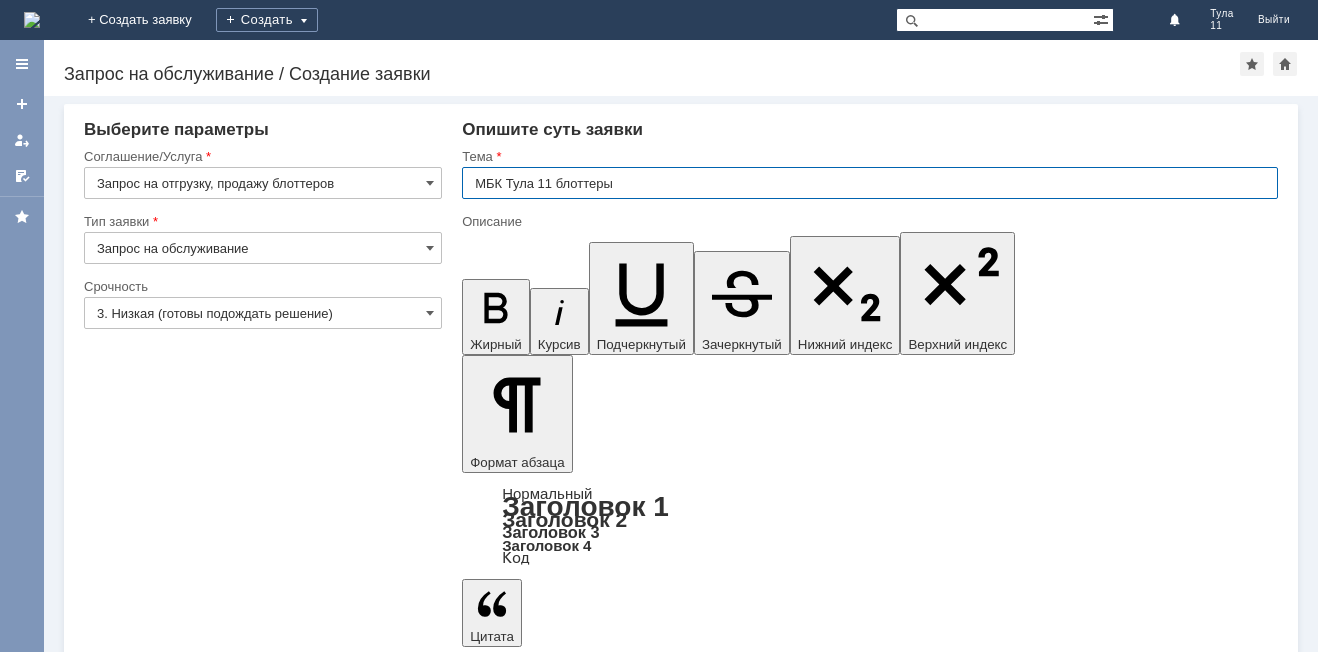 type on "МБК Тула 11 блоттеры" 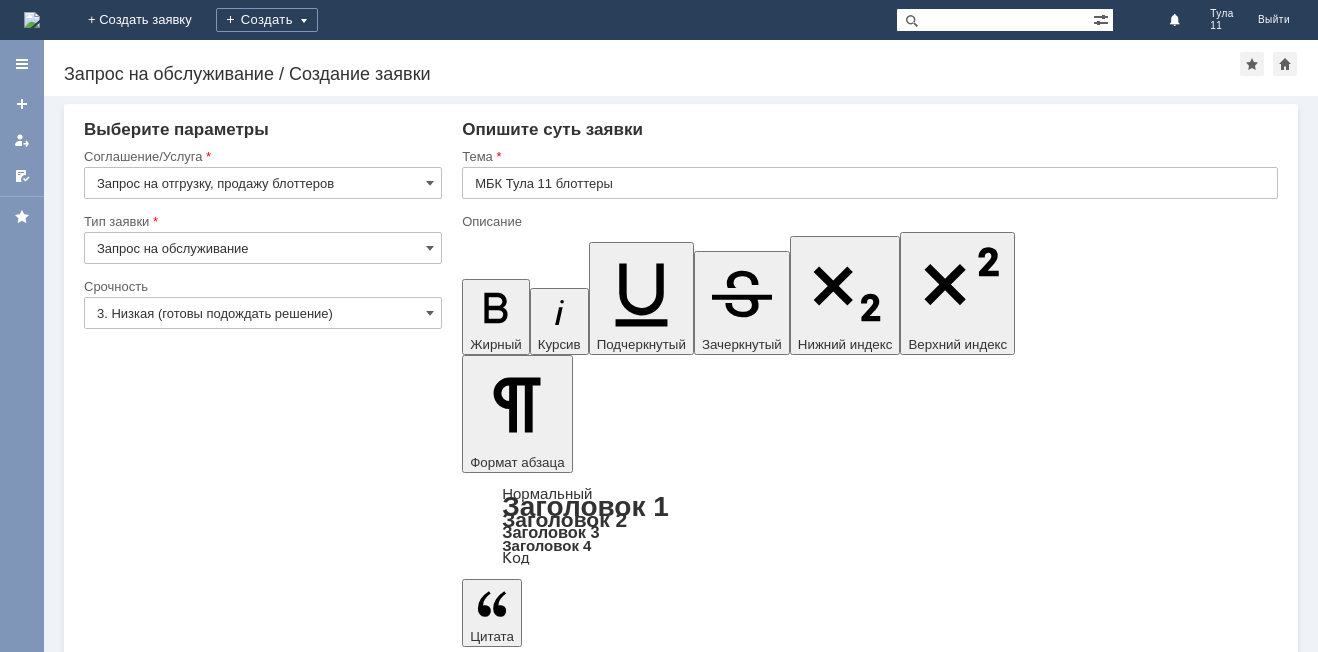 click at bounding box center (625, 5389) 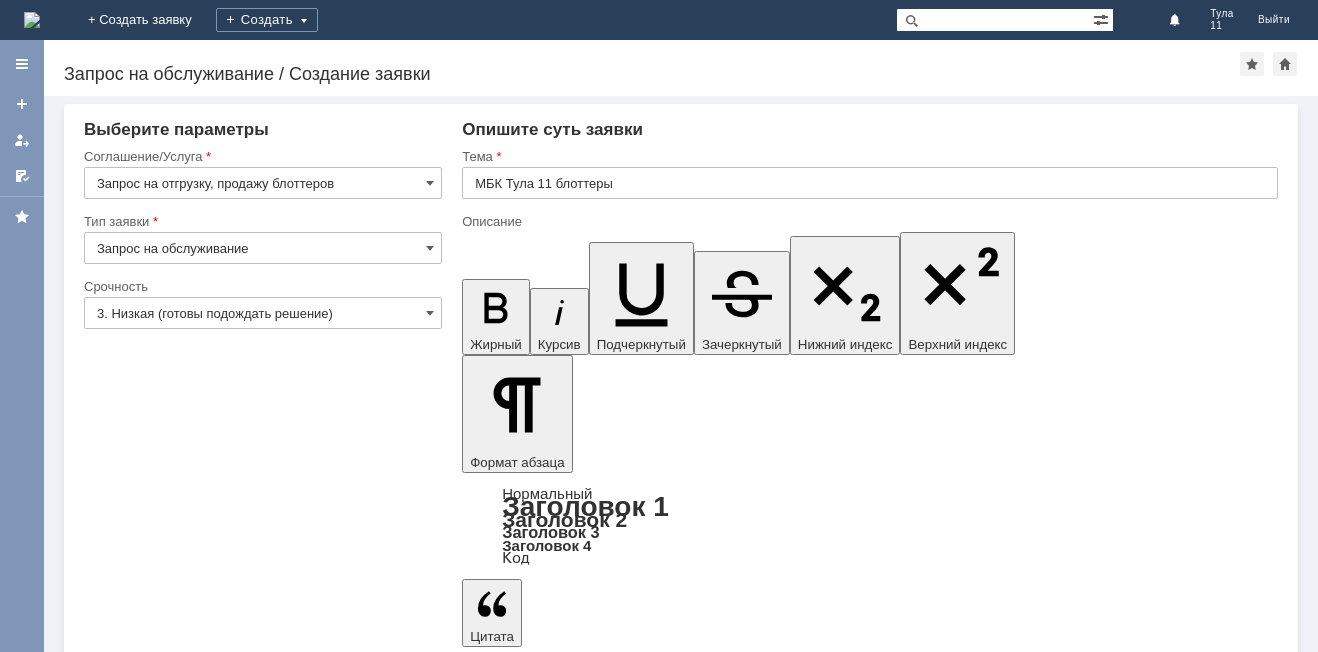 drag, startPoint x: 938, startPoint y: 5631, endPoint x: 484, endPoint y: 5366, distance: 525.68146 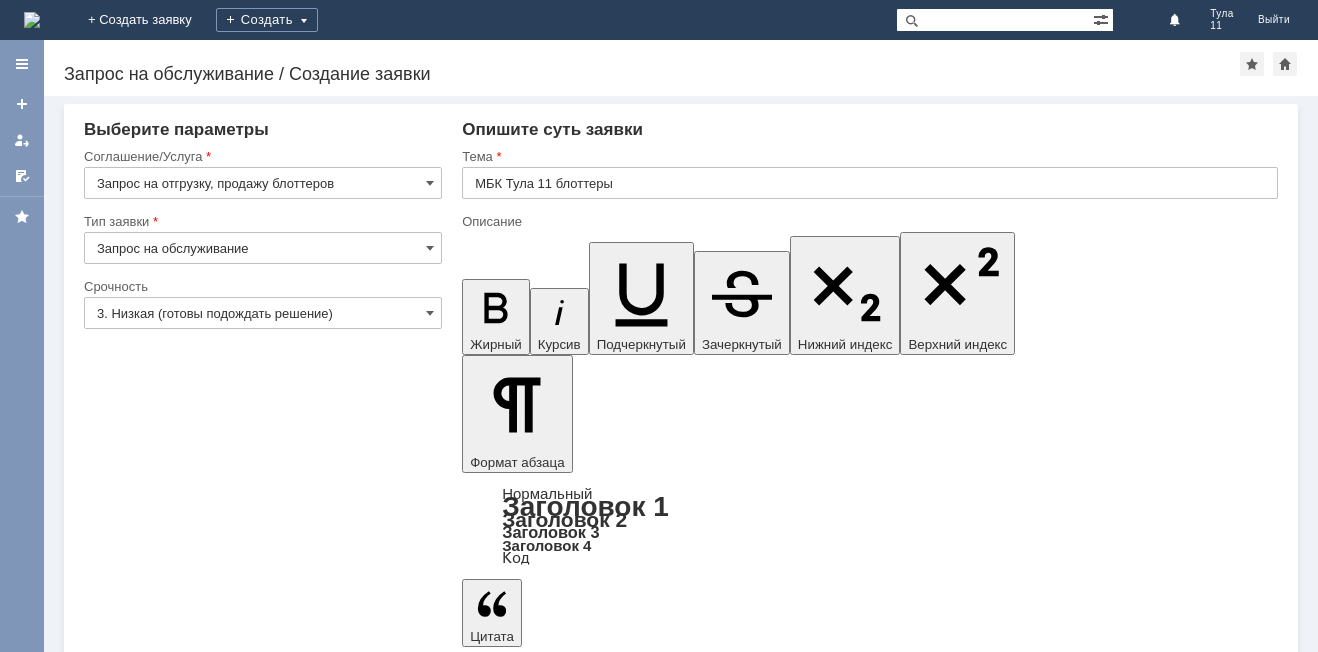 drag, startPoint x: 484, startPoint y: 5364, endPoint x: 951, endPoint y: 5361, distance: 467.00964 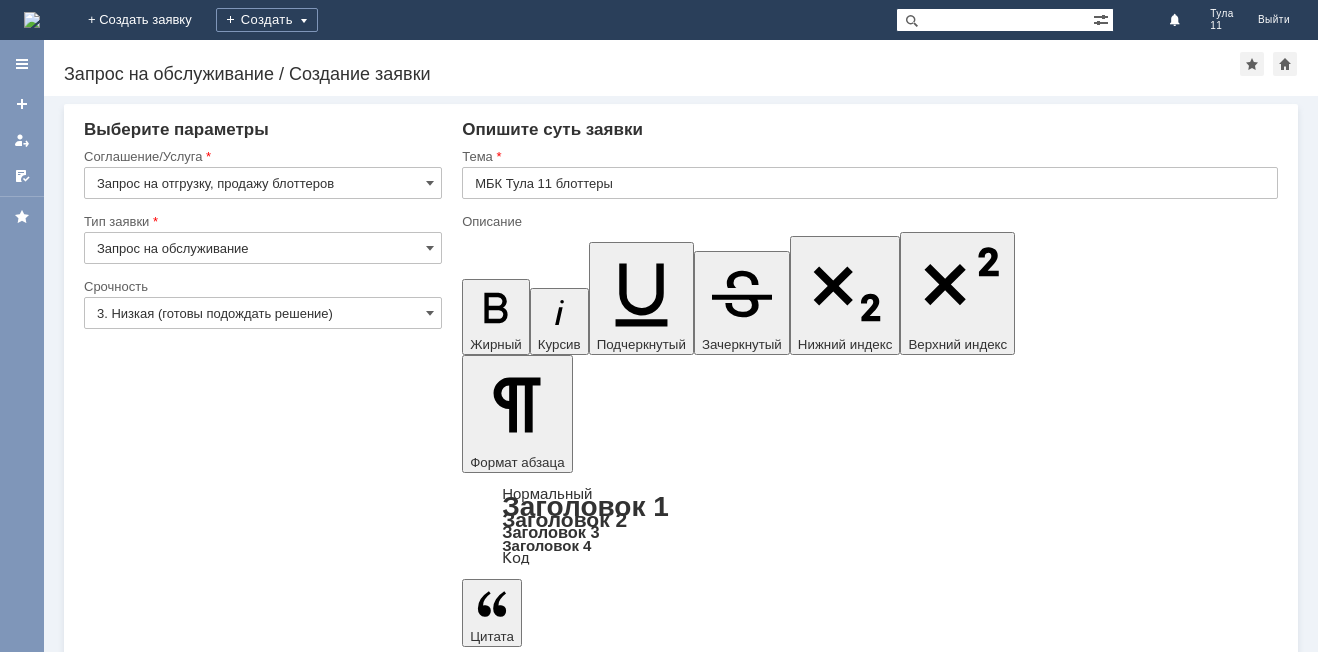 click on "Сохранить" at bounding box center [144, 5555] 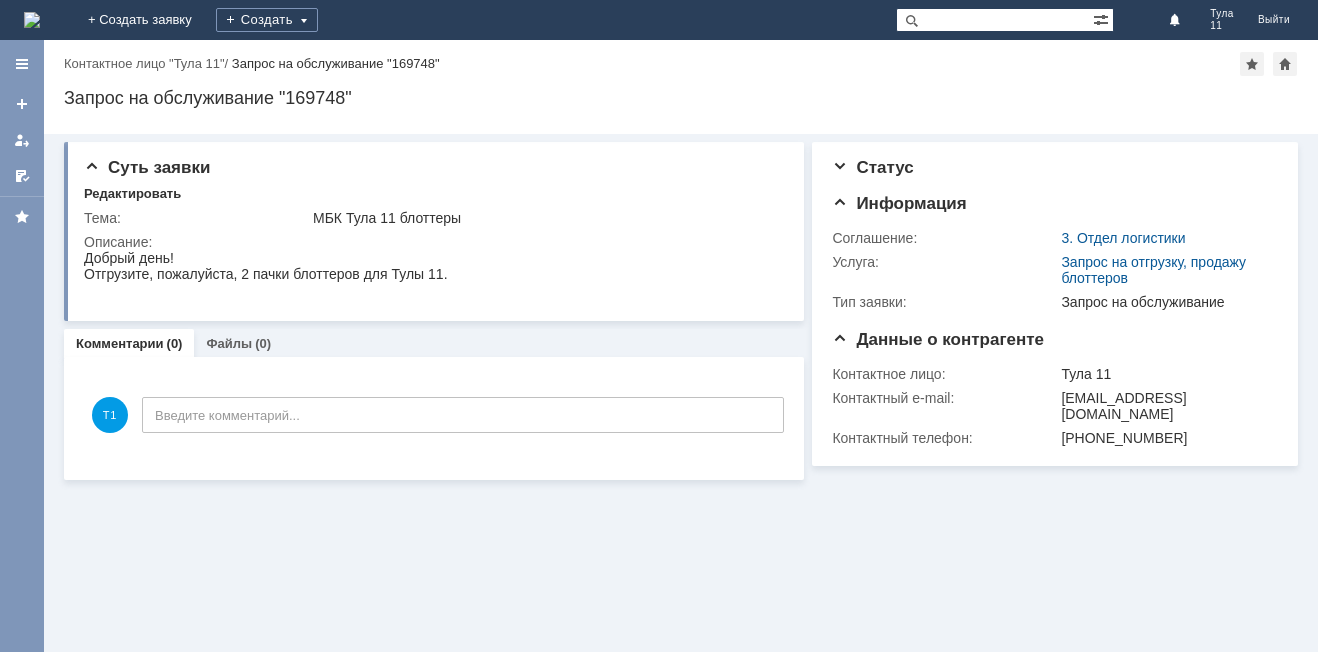 scroll, scrollTop: 0, scrollLeft: 0, axis: both 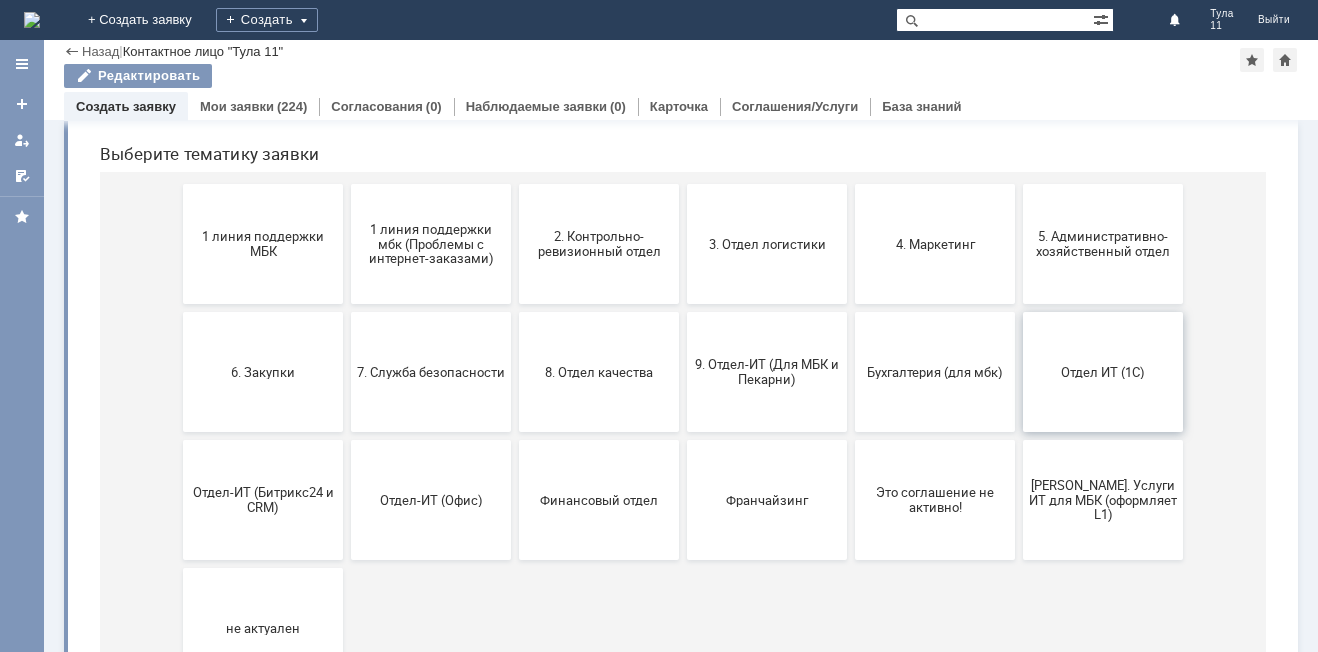click on "Отдел ИТ (1С)" at bounding box center [1103, 372] 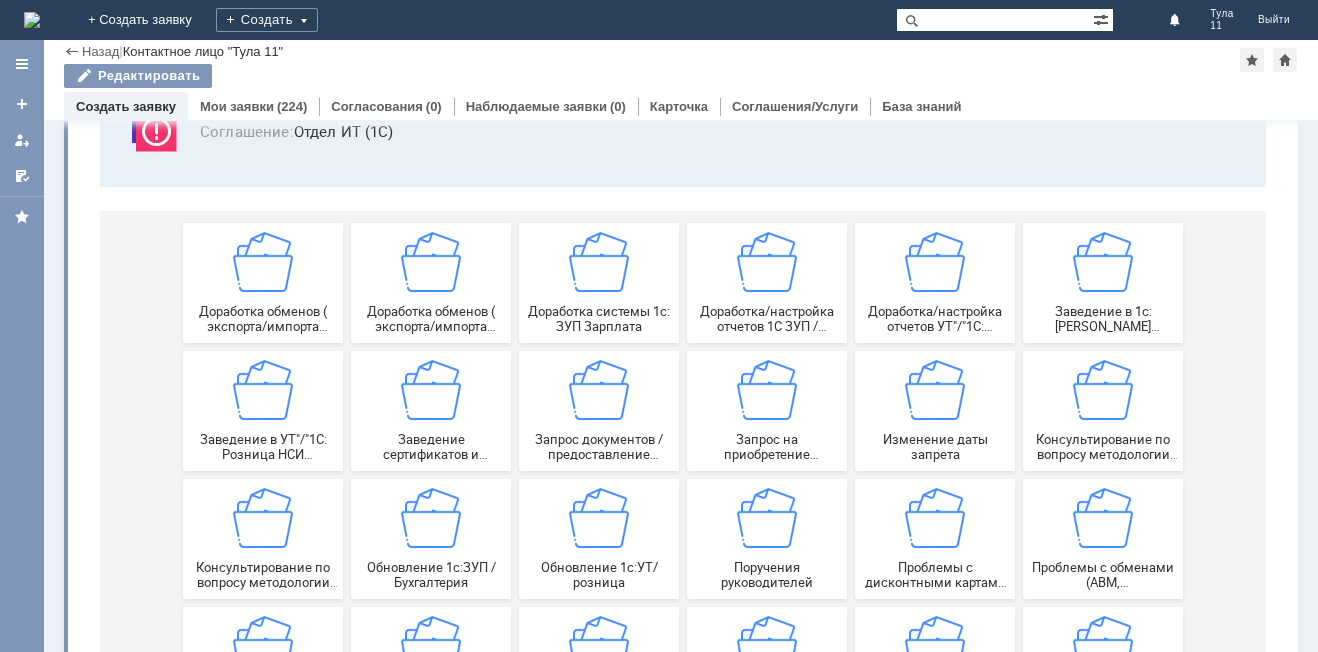 scroll, scrollTop: 200, scrollLeft: 0, axis: vertical 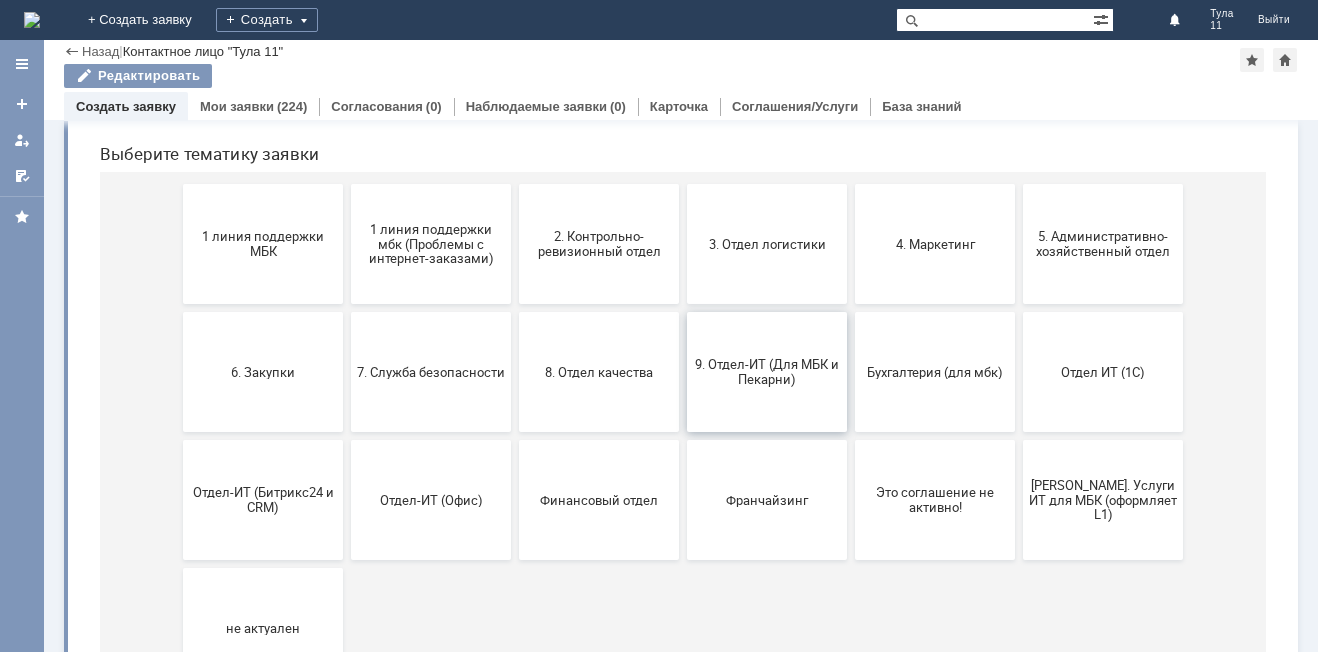 click on "9. Отдел-ИТ (Для МБК и Пекарни)" at bounding box center (767, 372) 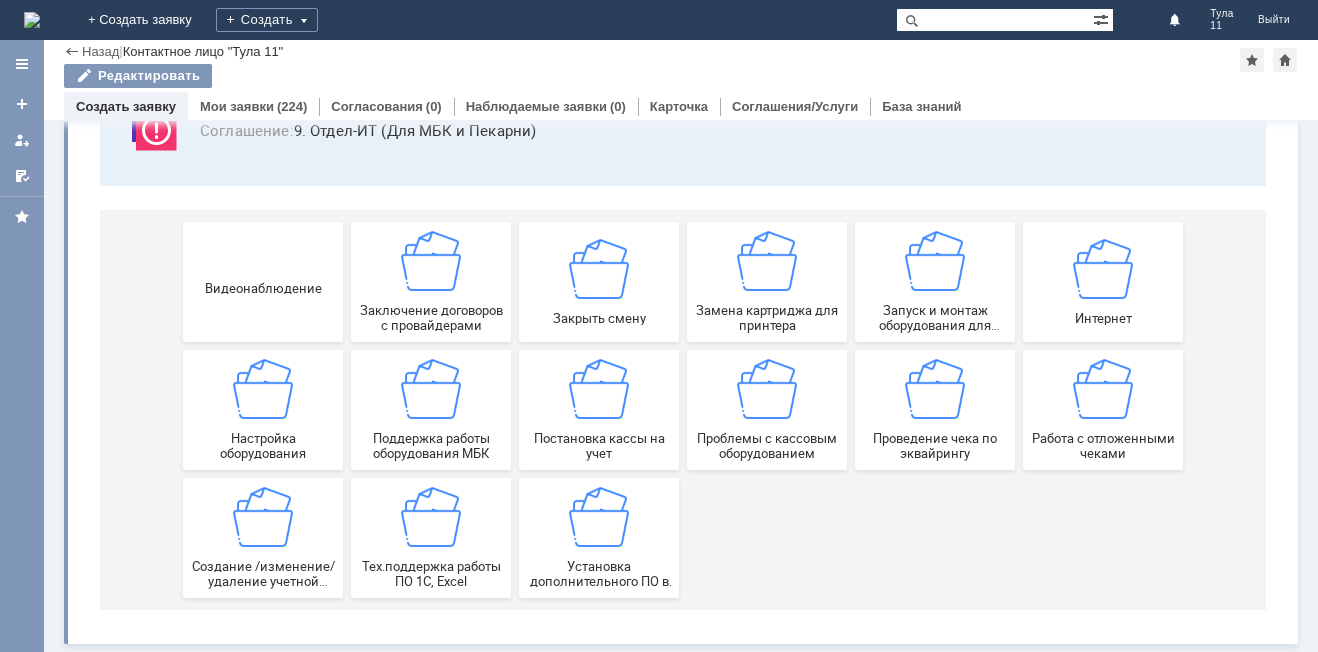 scroll, scrollTop: 166, scrollLeft: 0, axis: vertical 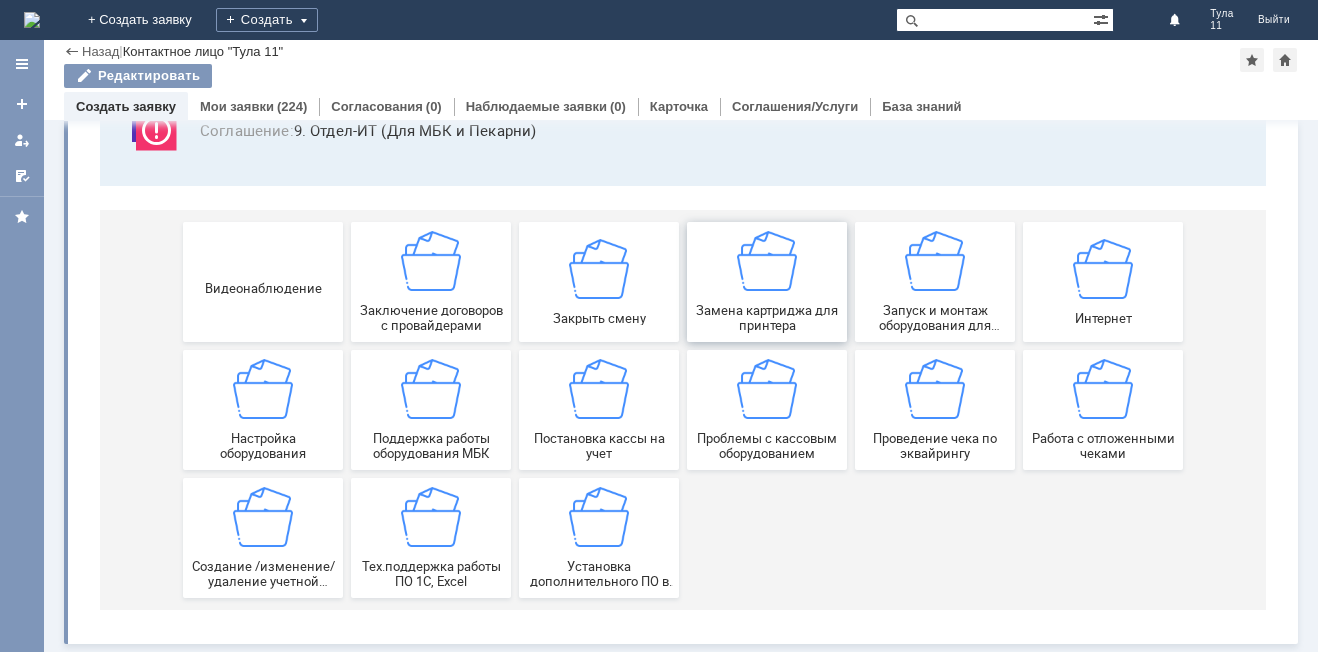 click on "Замена картриджа для принтера" at bounding box center [767, 282] 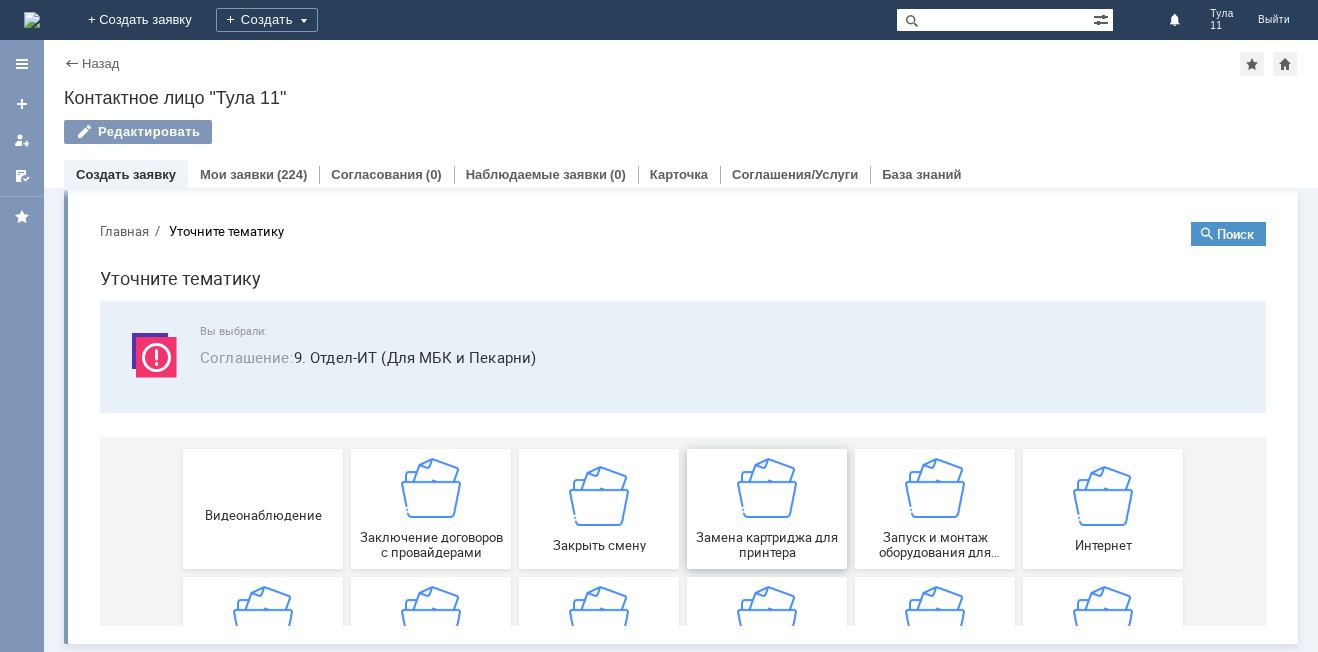 scroll, scrollTop: 0, scrollLeft: 0, axis: both 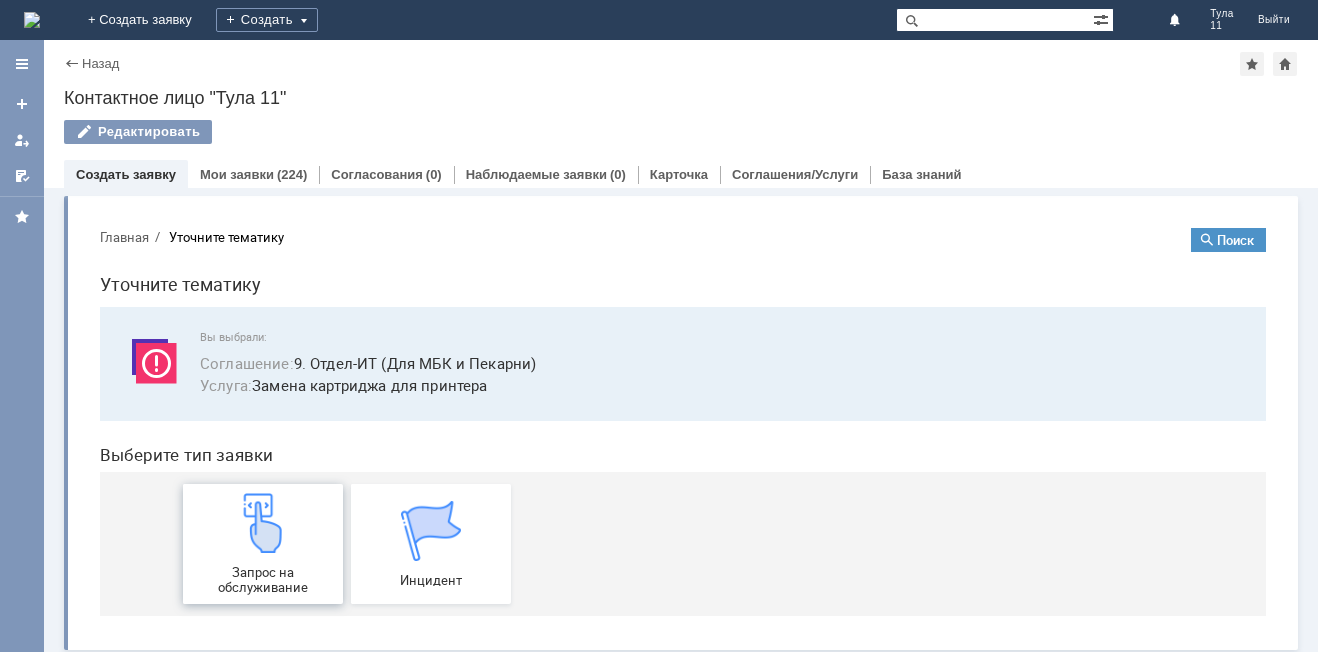click on "Запрос на обслуживание" at bounding box center (263, 544) 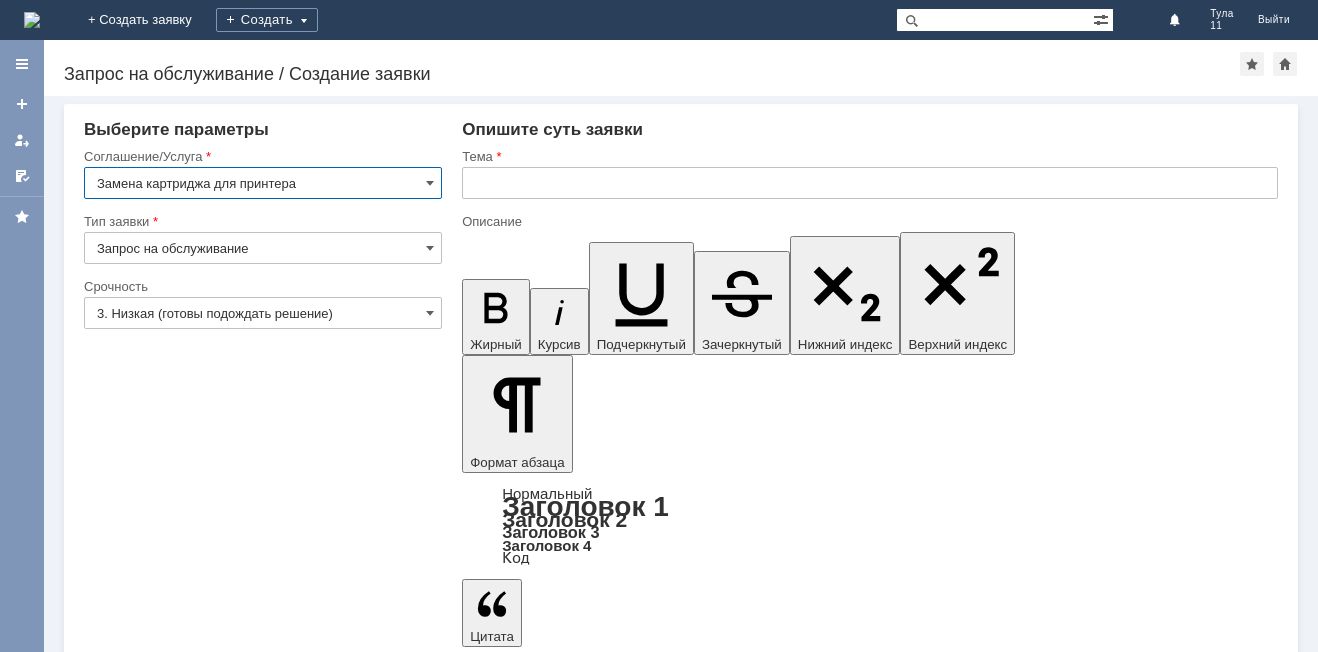 scroll, scrollTop: 0, scrollLeft: 0, axis: both 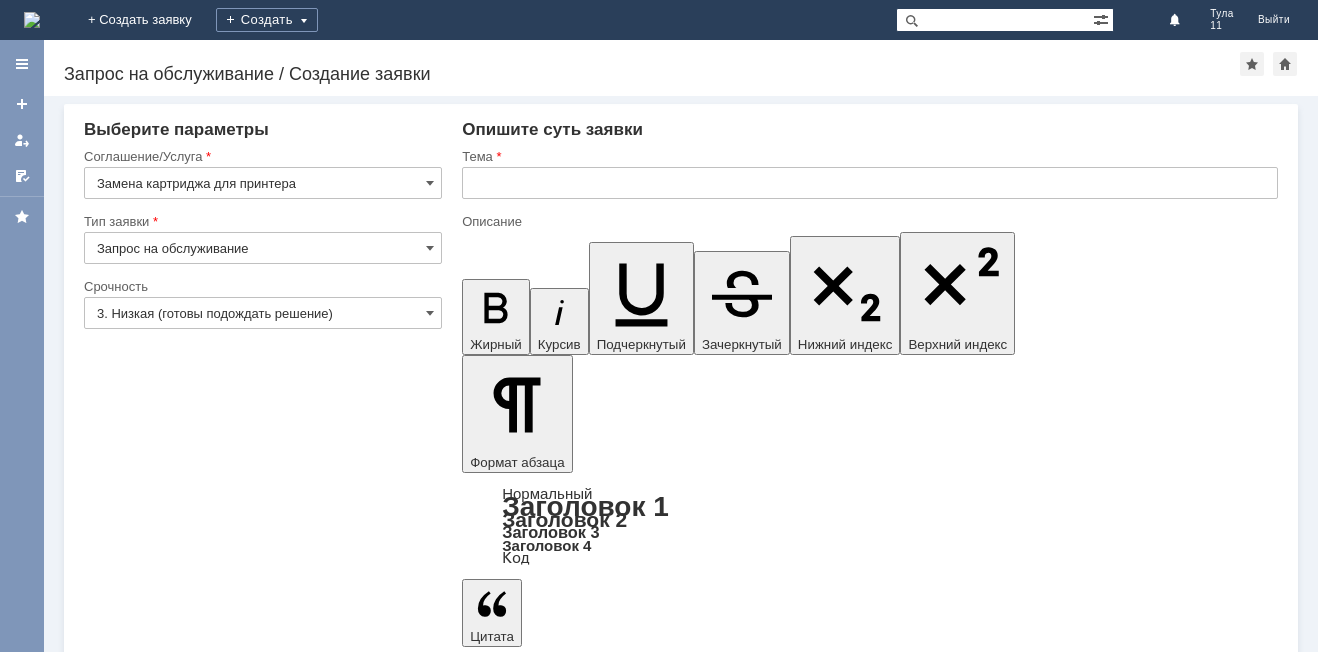 click on "Здравствуйте! Вышлите пожалуйста новый картридж для МБК Тула 11." at bounding box center (624, 5340) 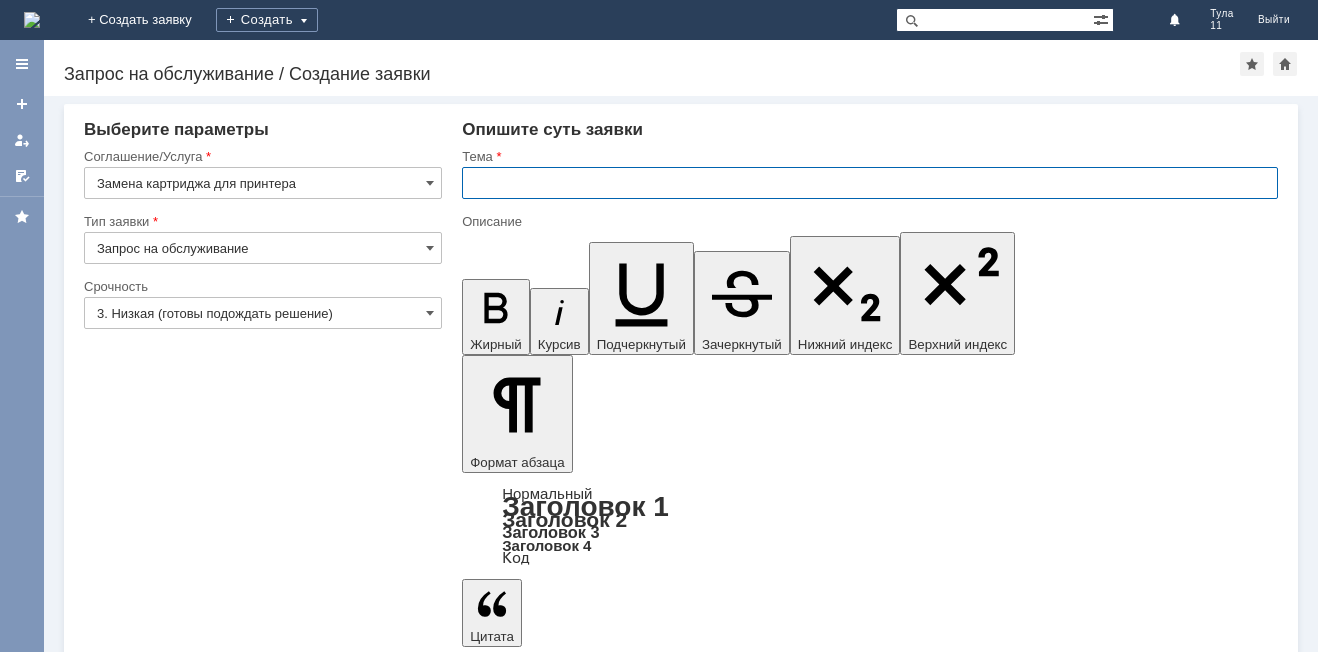 click at bounding box center (870, 183) 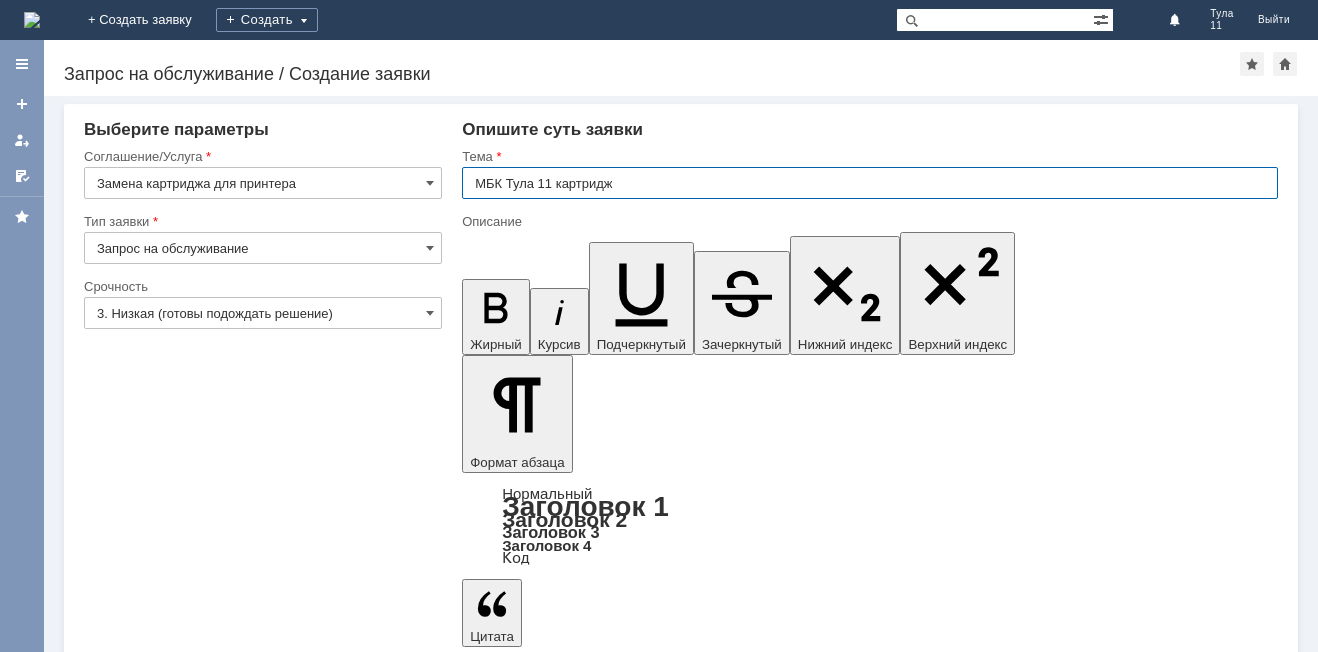 type on "МБК Тула 11 картридж" 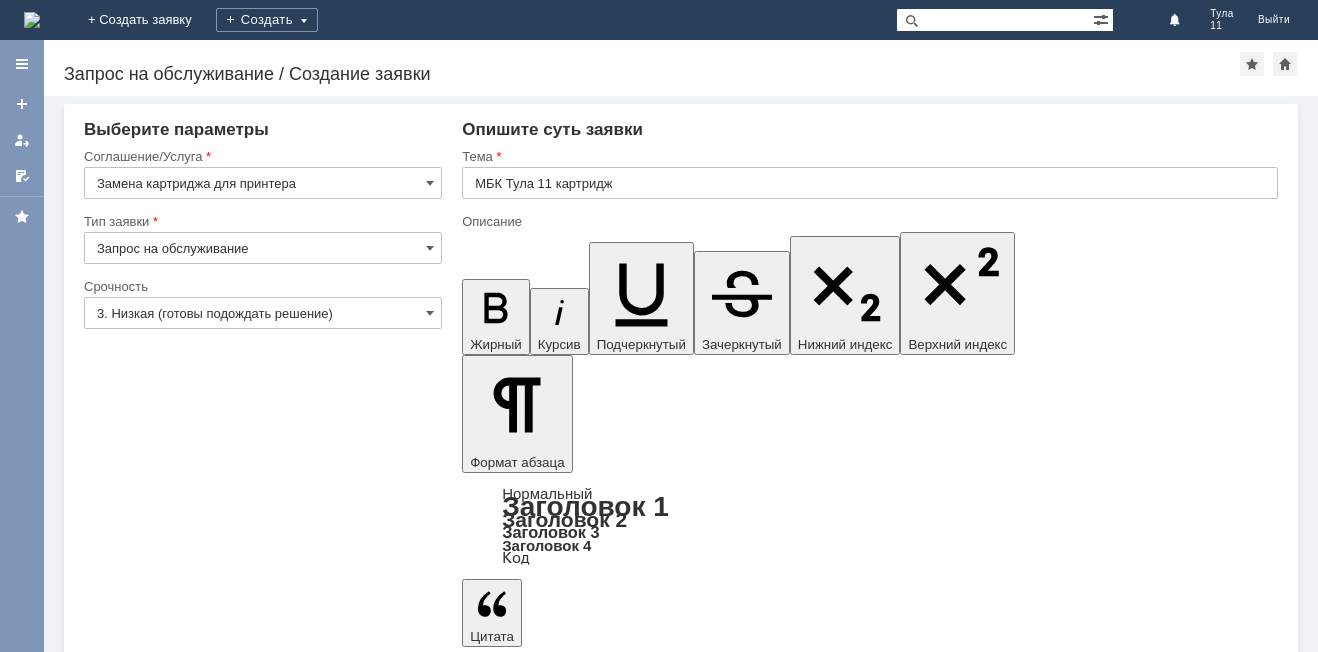 click on "Сохранить" at bounding box center [144, 5555] 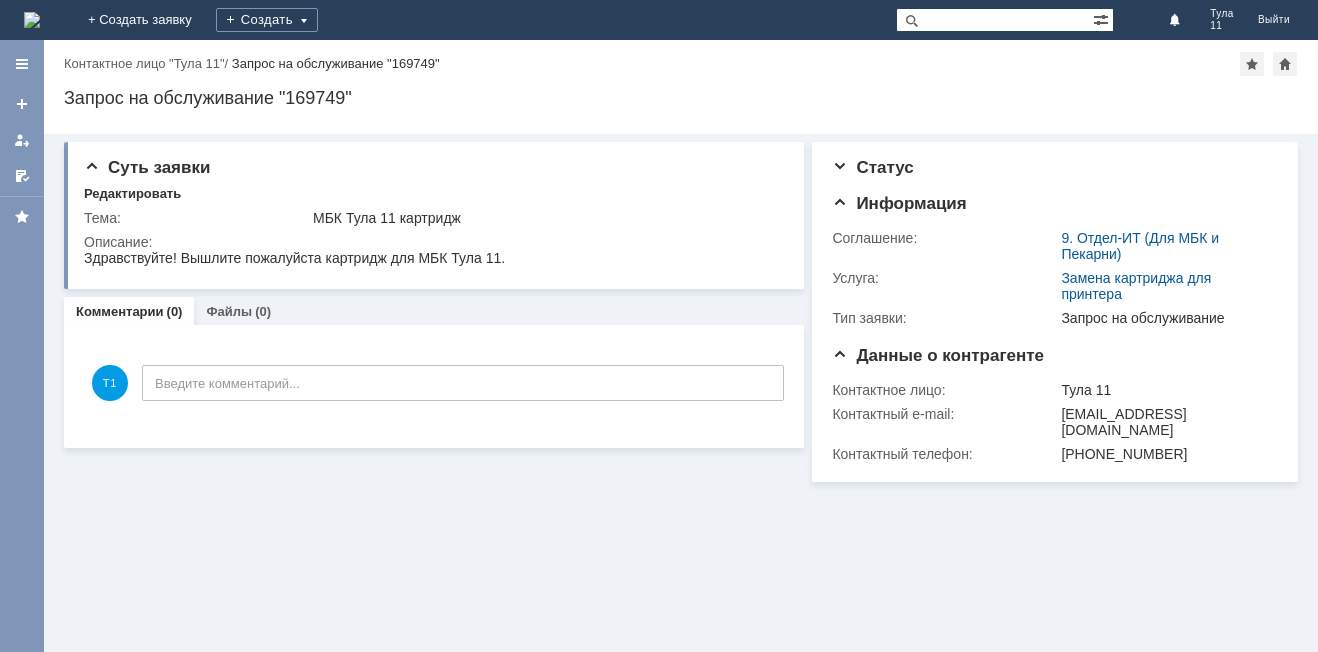 scroll, scrollTop: 0, scrollLeft: 0, axis: both 